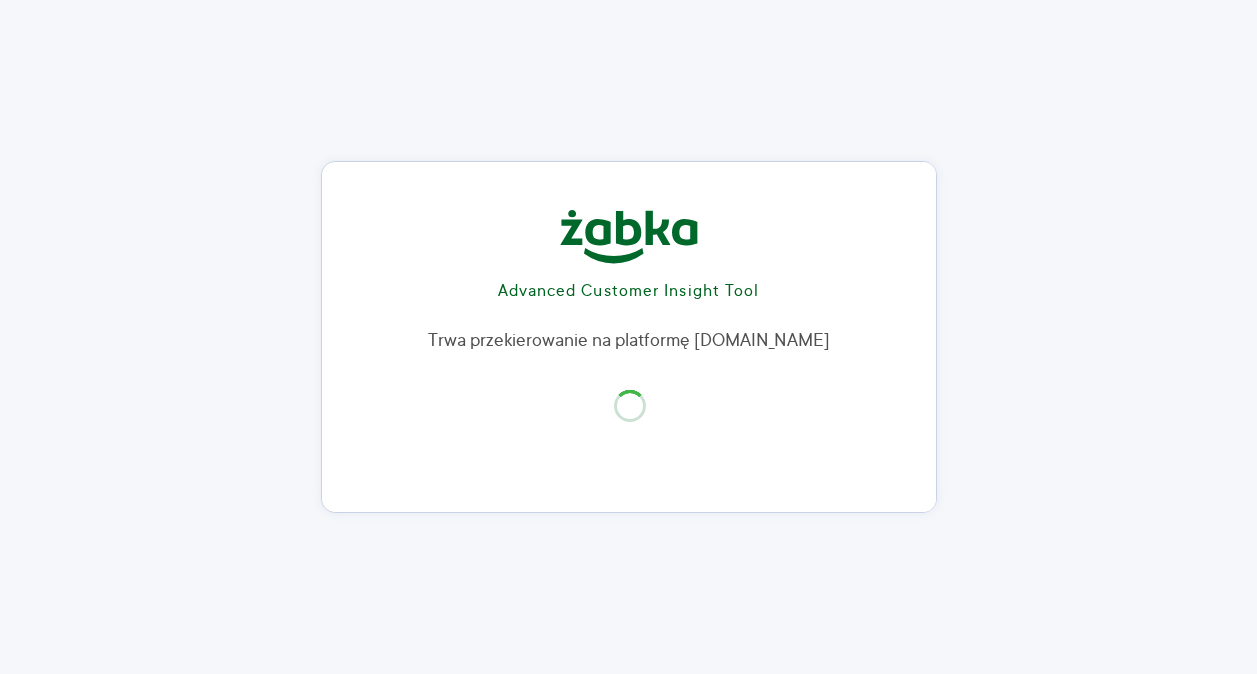 scroll, scrollTop: 0, scrollLeft: 0, axis: both 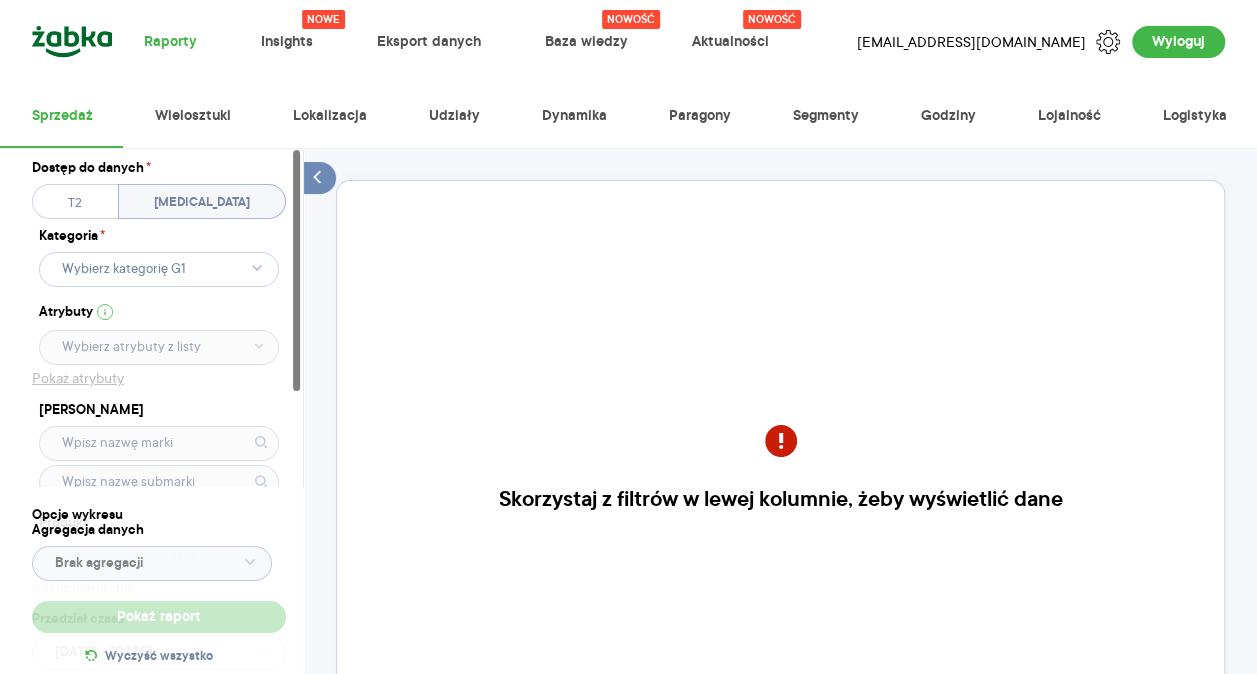 click 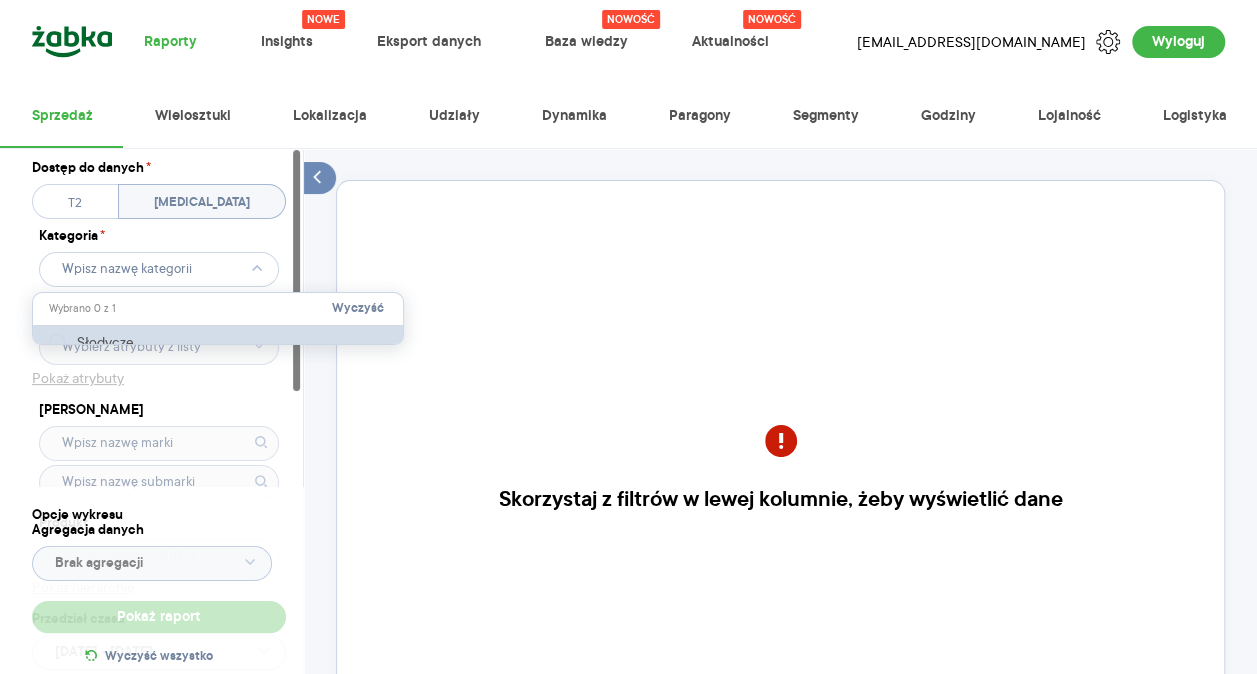 click on "Słodycze" at bounding box center (219, 342) 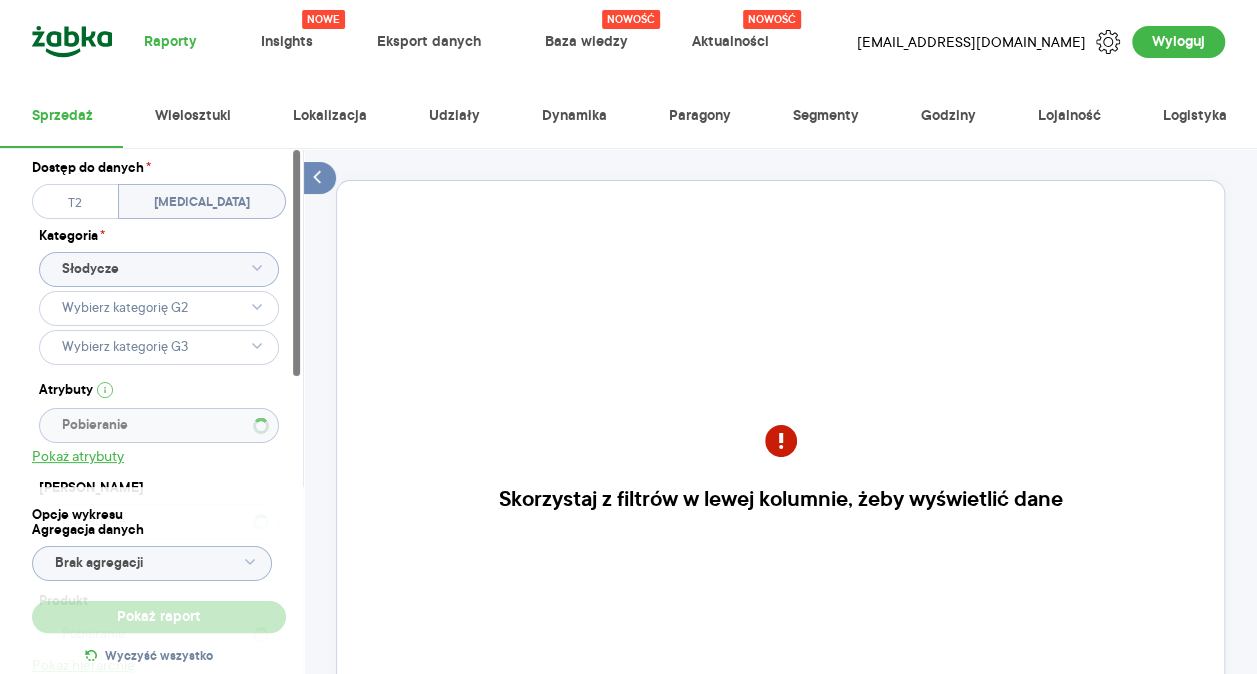 type 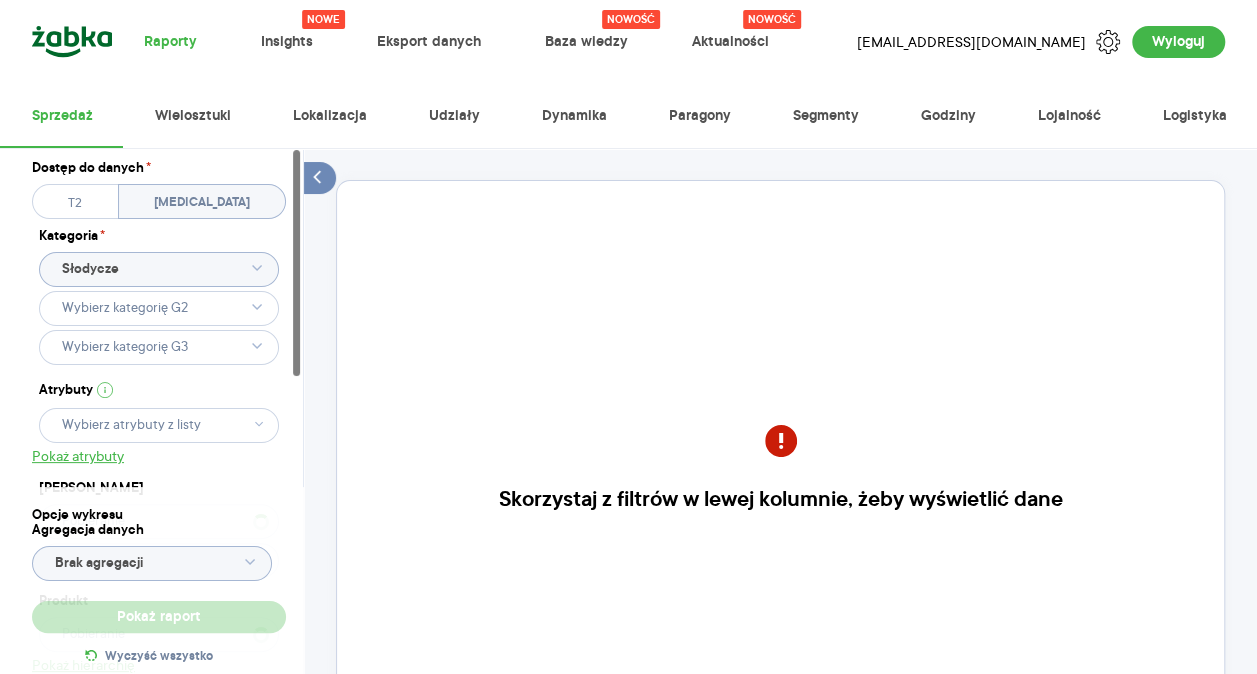 click 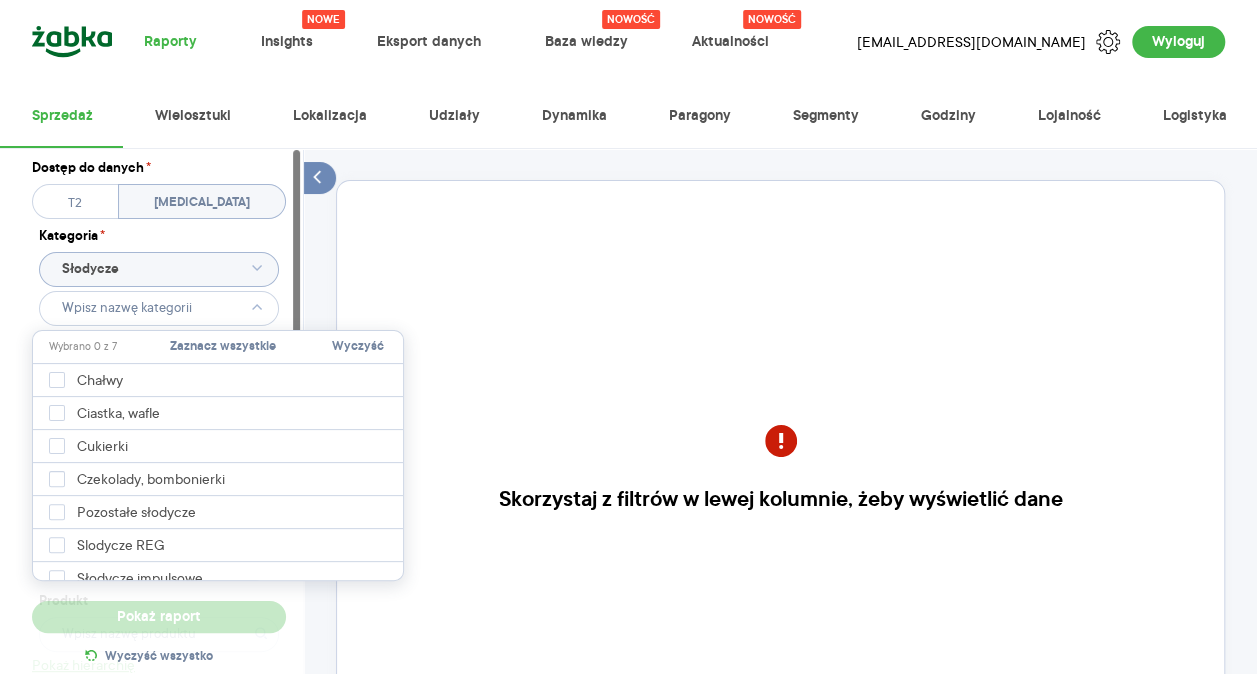 click on "Raporty Nowe Insights Eksport danych Nowość Baza wiedzy Nowość Aktualności Agata.PawLowska.mondelez@acit.zabka.pl Wyloguj Sprzedaż Wielosztuki Lokalizacja Udziały Dynamika Paragony Segmenty Godziny Lojalność Logistyka Dostęp do danych * T2 T3 Kategoria * Słodycze Atrybuty Pokaż atrybuty Marka Produkt Pokaż hierarchię Przedział czasu 2024.06.01 - 2024.06.02 Agregacja czasowa tydzień promocyjny Konkurencja Dostawca Marka Produkt Kategorie referencyjne Pobieranie Region Rodzaje sklepów Rodzaje transakcji Wszystkie Like For Like Uwzględnij LFL Opcje wykresu Agregacja danych Brak agregacji Pokaż raport Wyczyść wszystko Skorzystaj z filtrów w lewej kolumnie, żeby wyświetlić dane Masz pytania dot. działania portalu? Napisz do nas na  acit@zabka.pl
More than one instance of Sumo is attempting to start on this page. Please check that you are only loading Sumo once per page. 7 results are available, use up and down arrow keys to navigate. Press Enter key to select. BDOW! Wybrano 0 z 7" at bounding box center (628, 337) 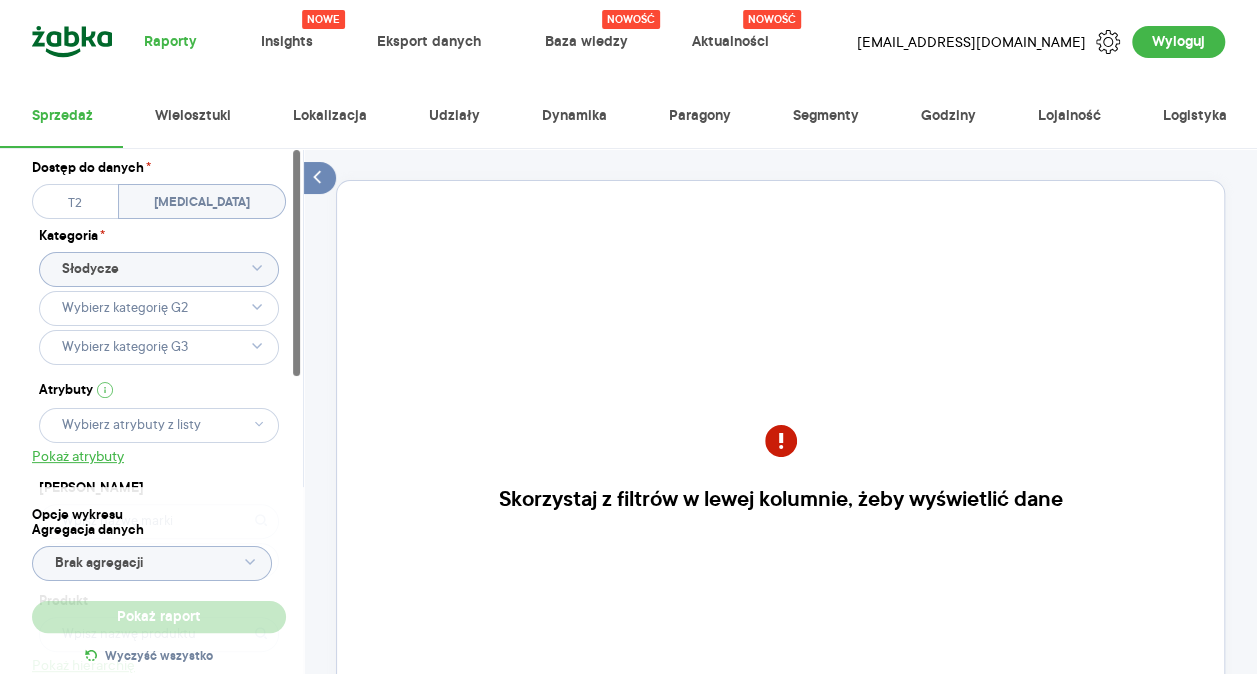 type 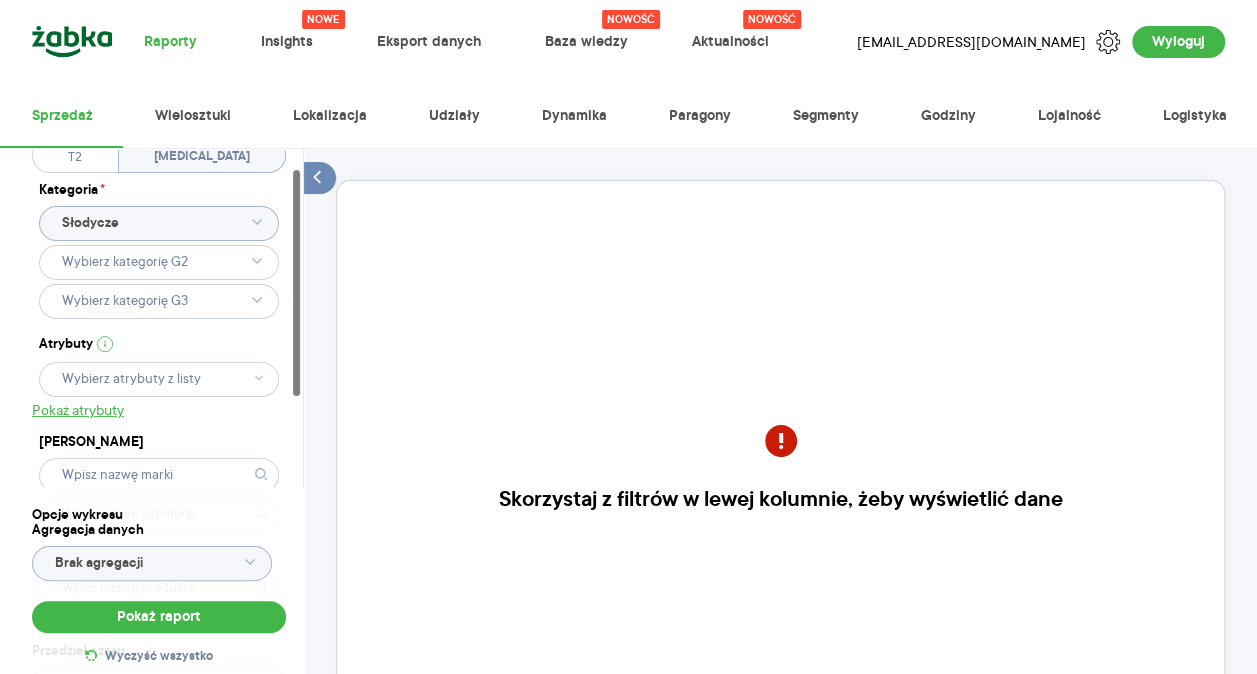 scroll, scrollTop: 0, scrollLeft: 0, axis: both 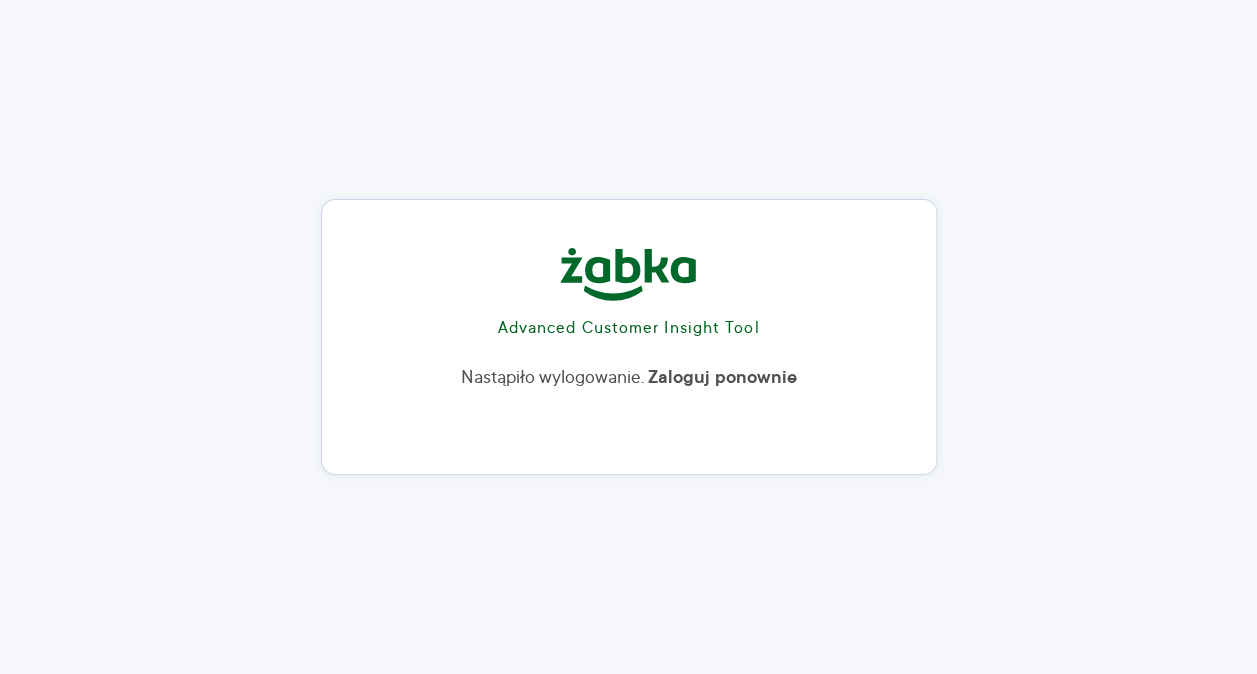 click on "Advanced Customer Insight Tool Nastąpiło wylogowanie.   Zaloguj ponownie" at bounding box center (629, 329) 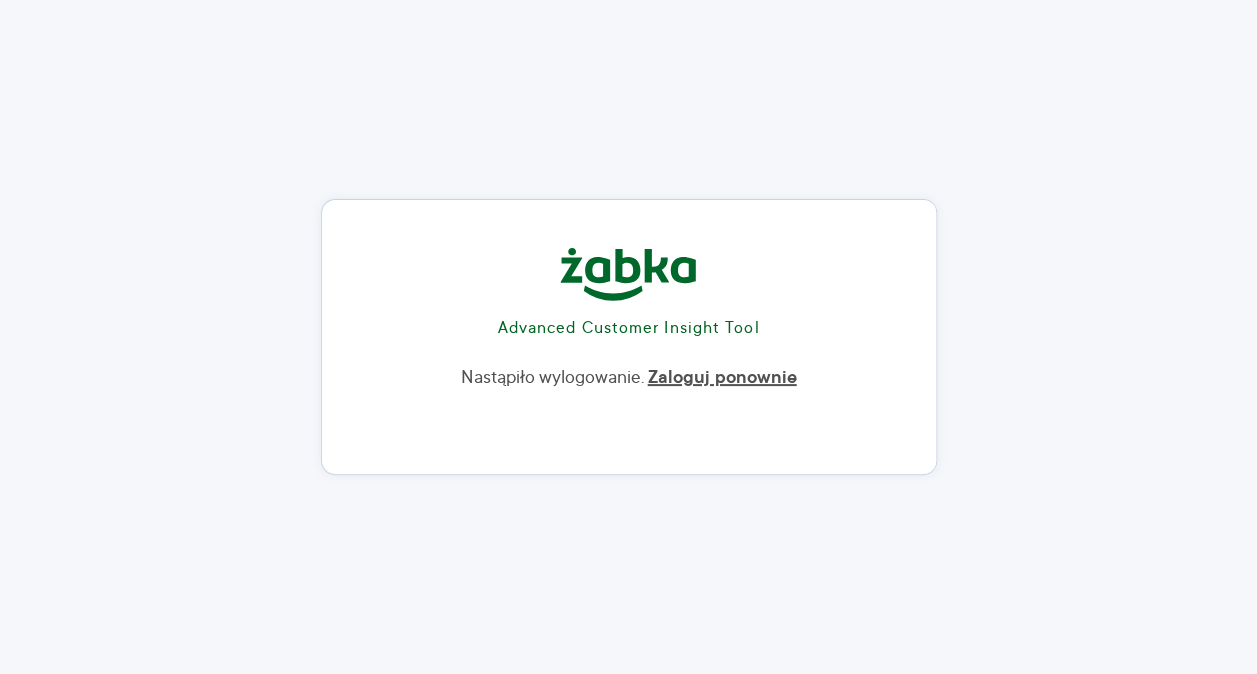 click on "Zaloguj ponownie" at bounding box center [722, 378] 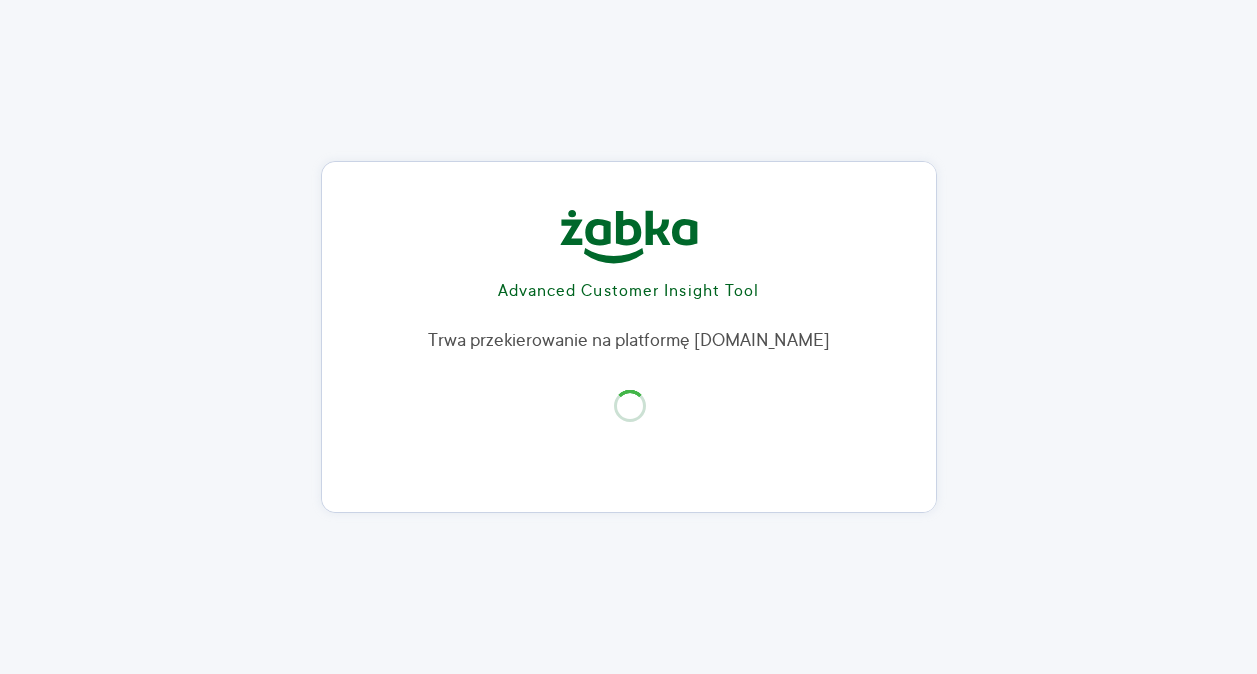 scroll, scrollTop: 0, scrollLeft: 0, axis: both 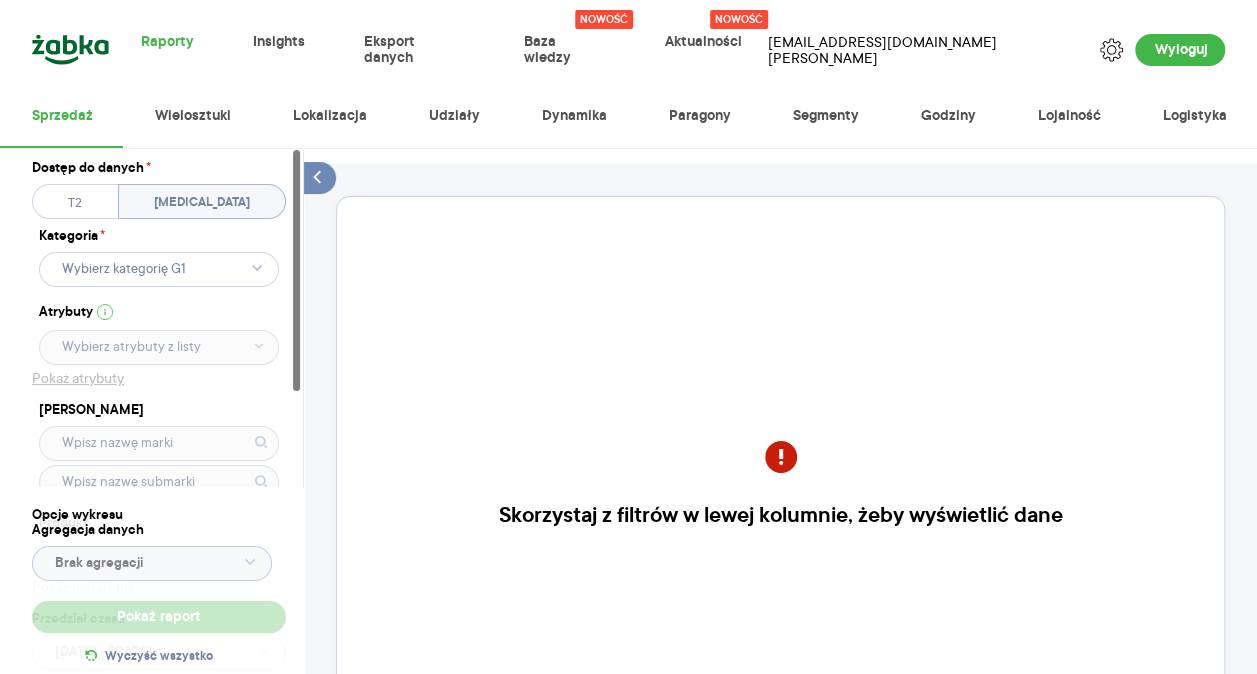 click 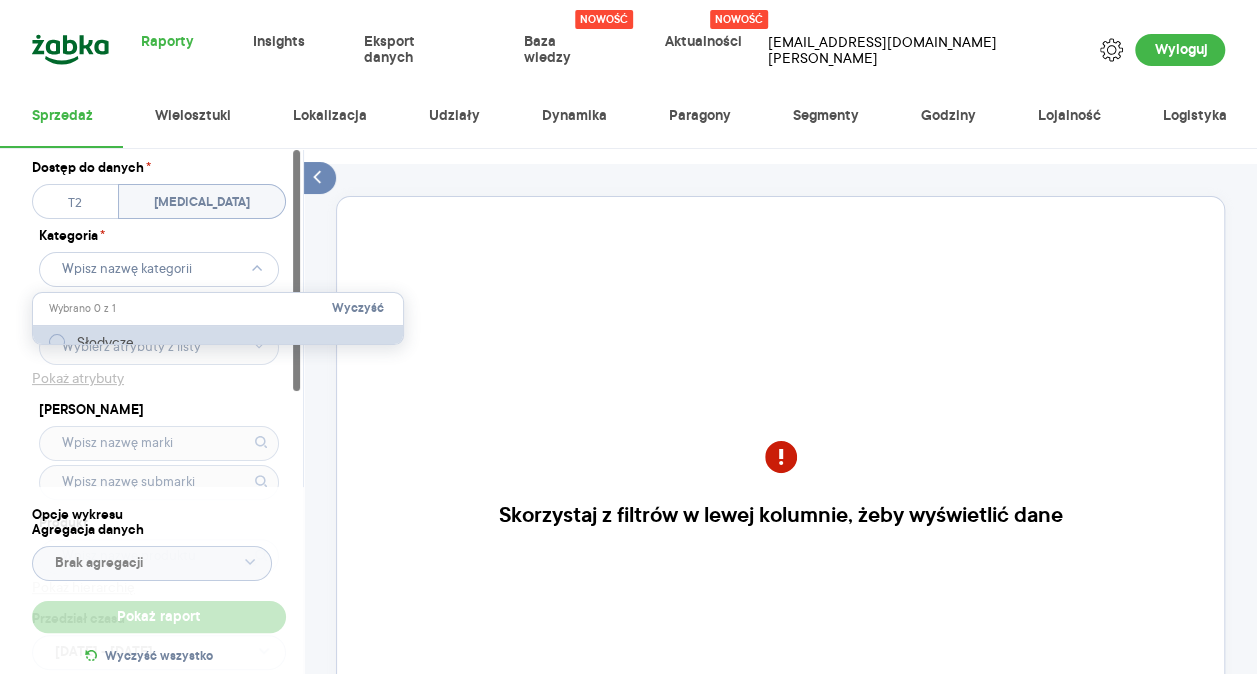 click at bounding box center [57, 342] 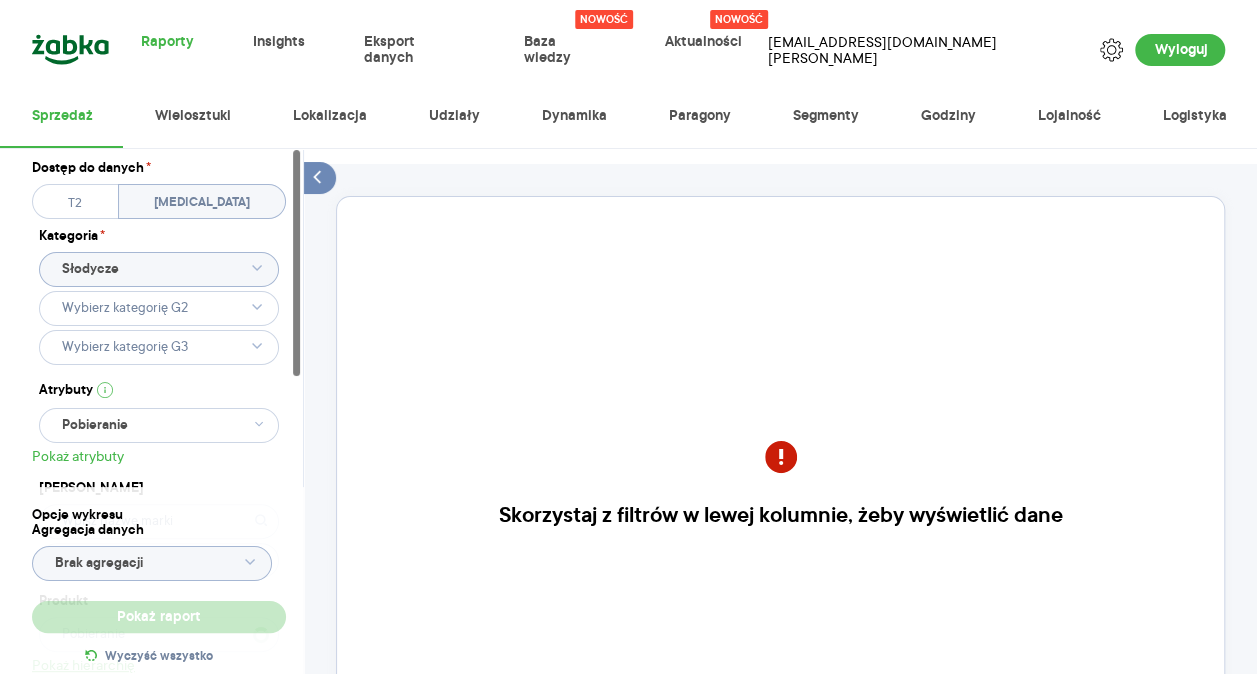 type 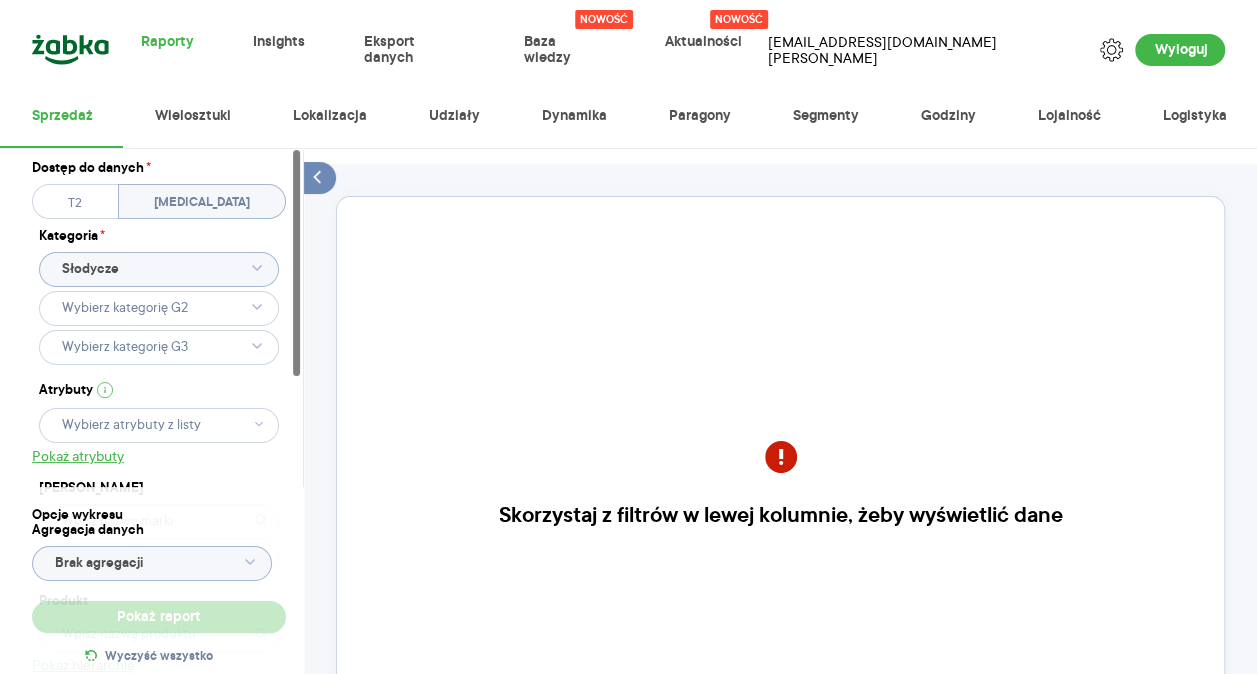 type 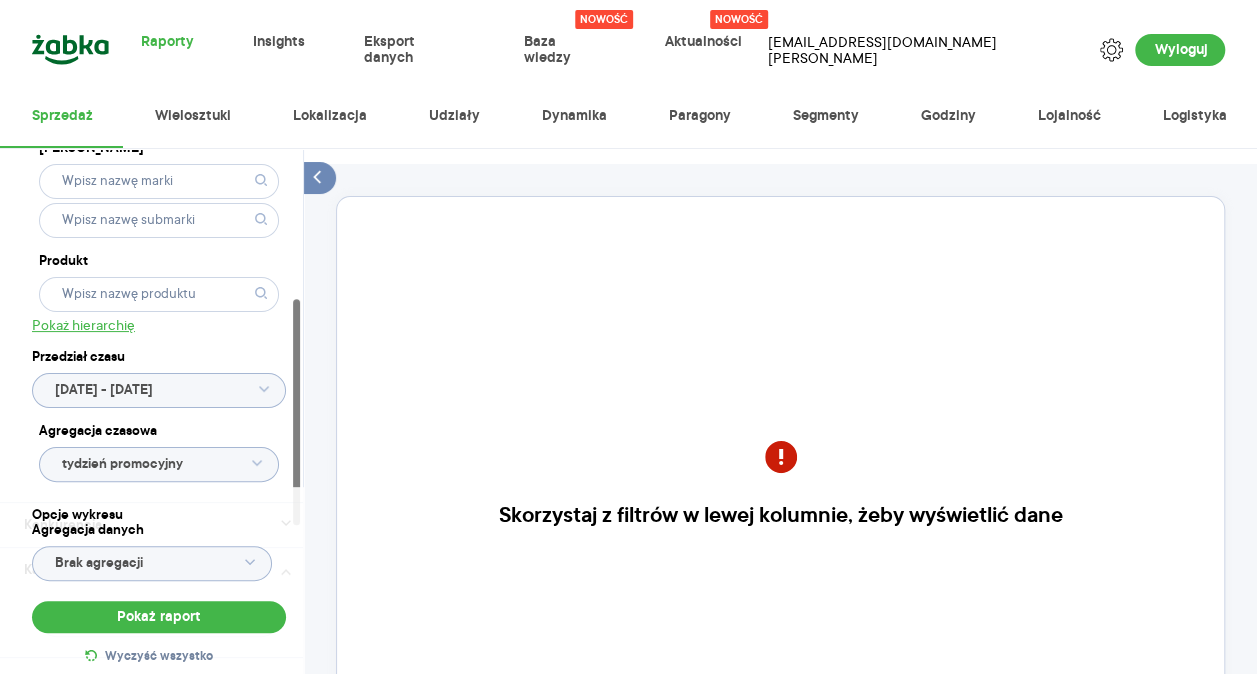 scroll, scrollTop: 350, scrollLeft: 0, axis: vertical 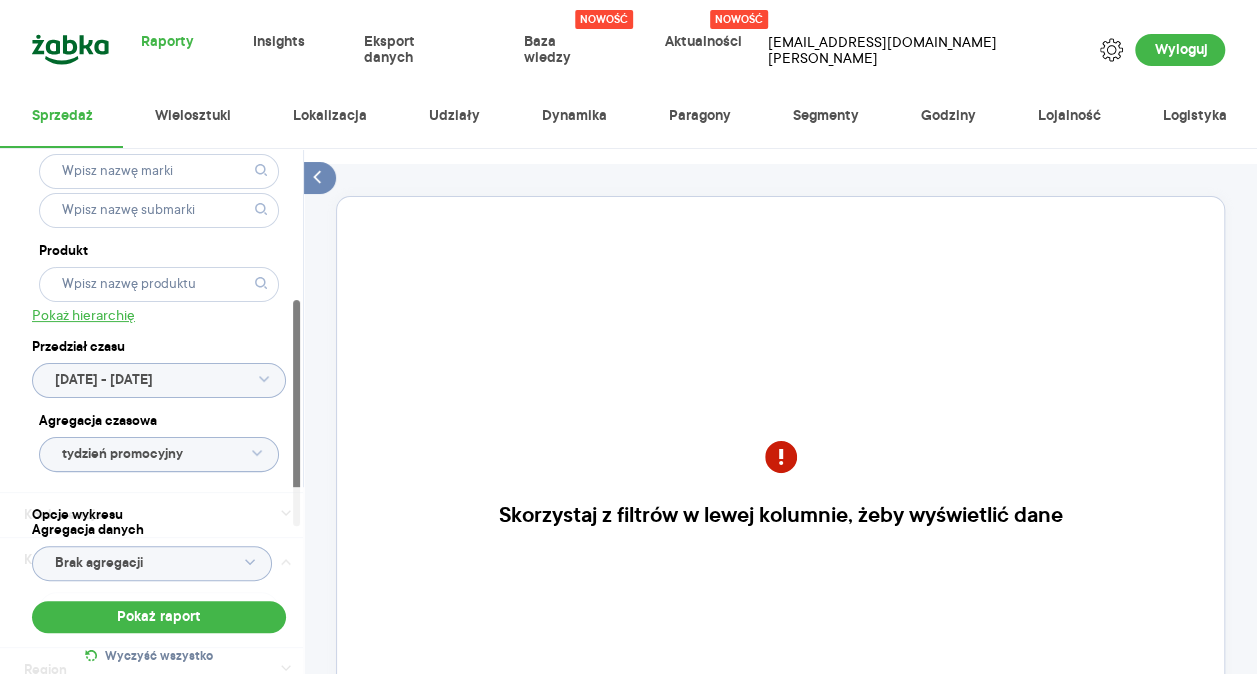 click 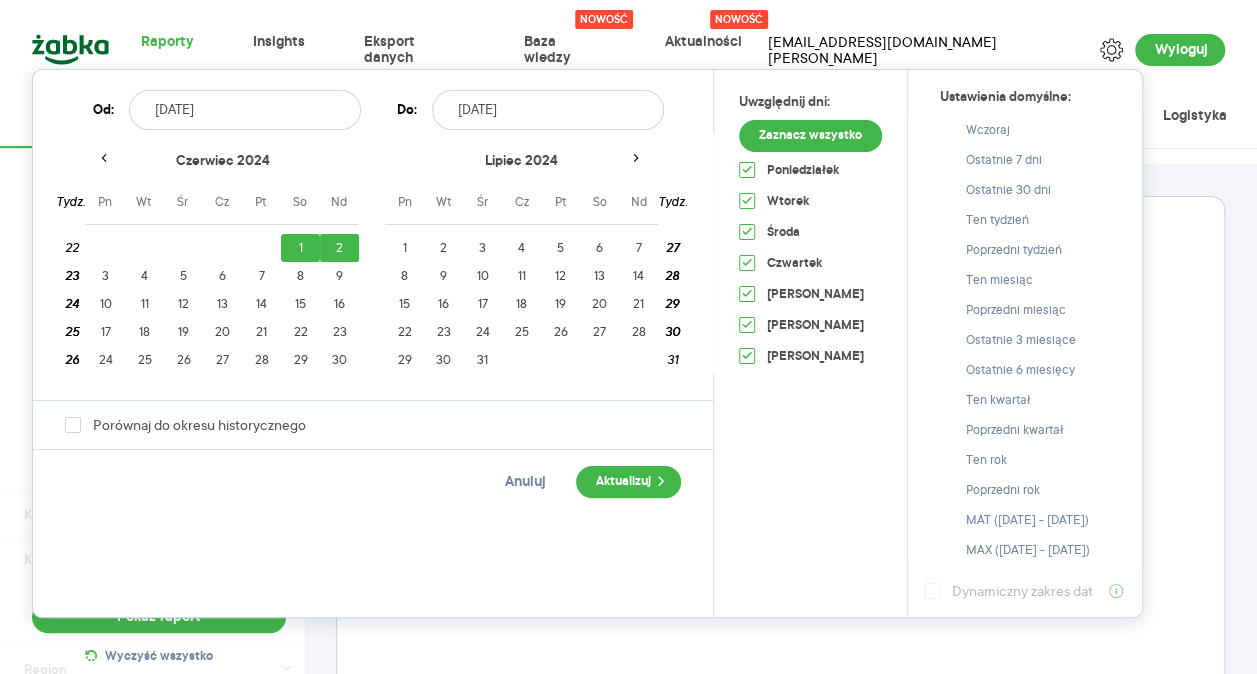 drag, startPoint x: 235, startPoint y: 111, endPoint x: 98, endPoint y: 99, distance: 137.52454 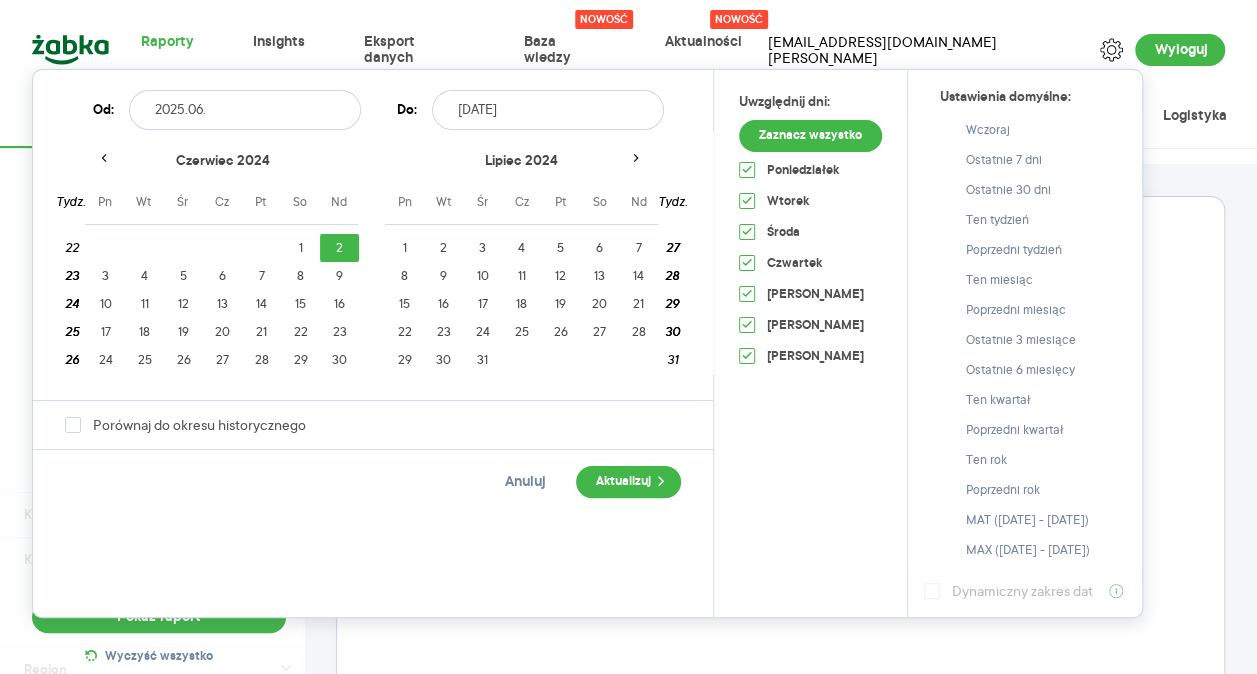 type on "2025.06.0" 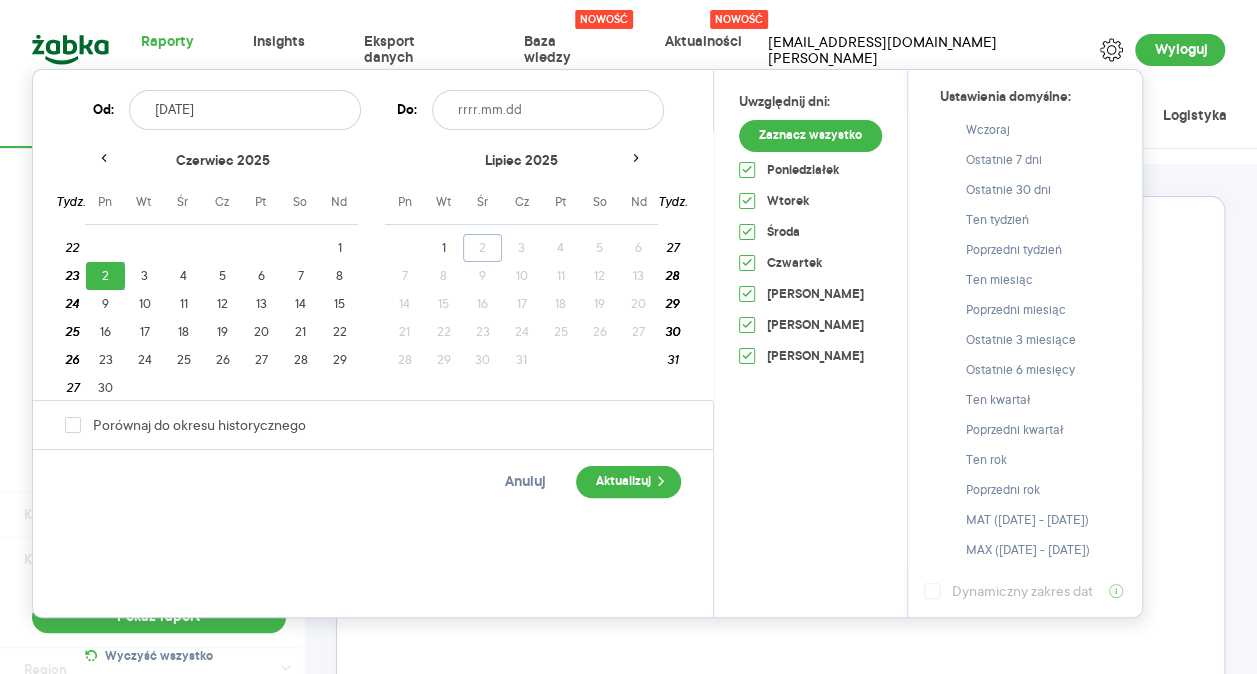 click on "[DATE]" at bounding box center [245, 110] 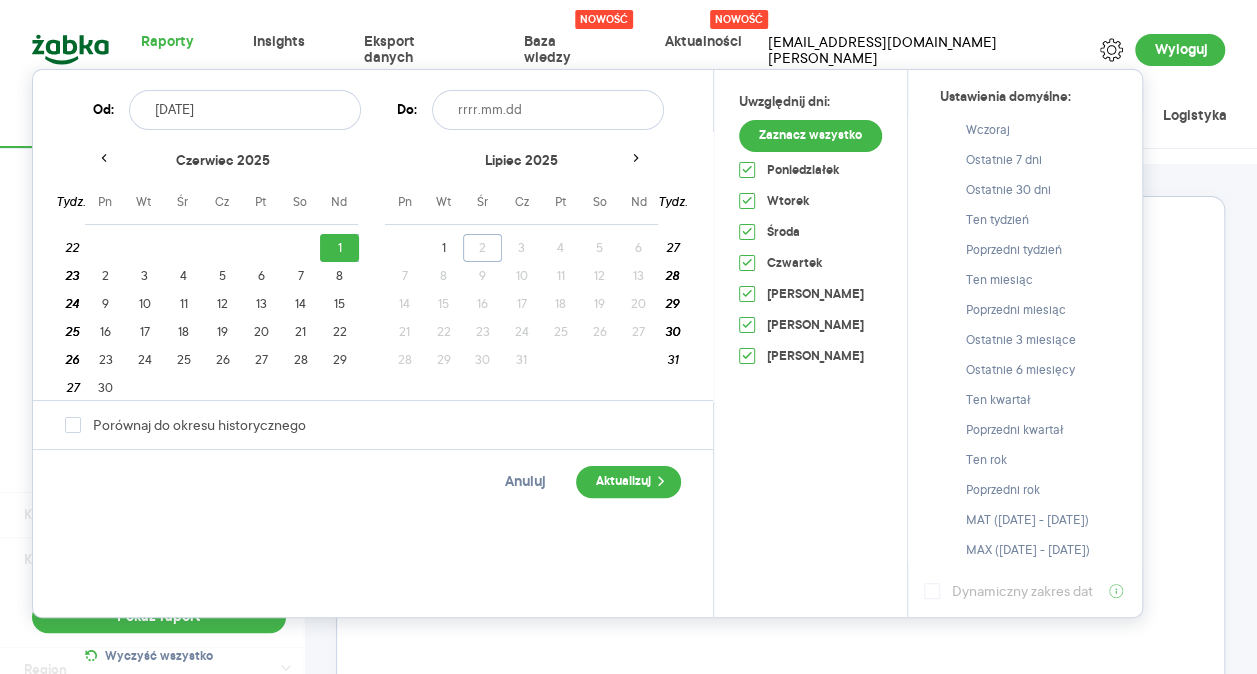 click at bounding box center (548, 110) 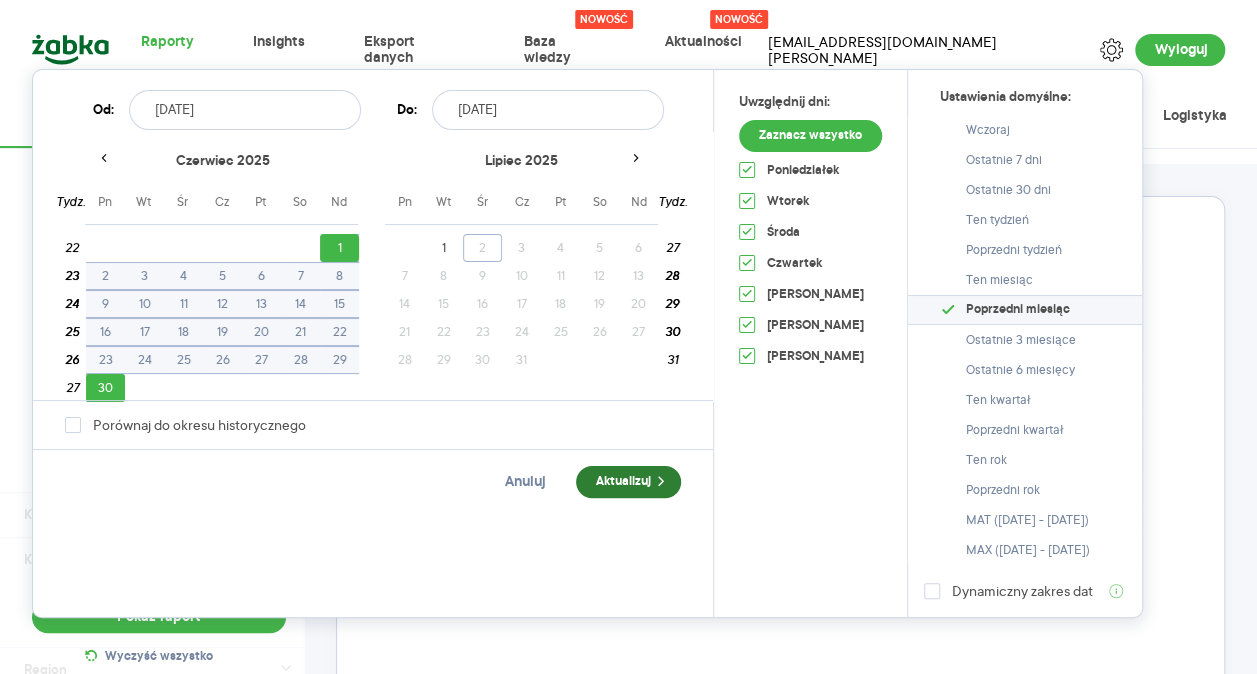 type on "[DATE]" 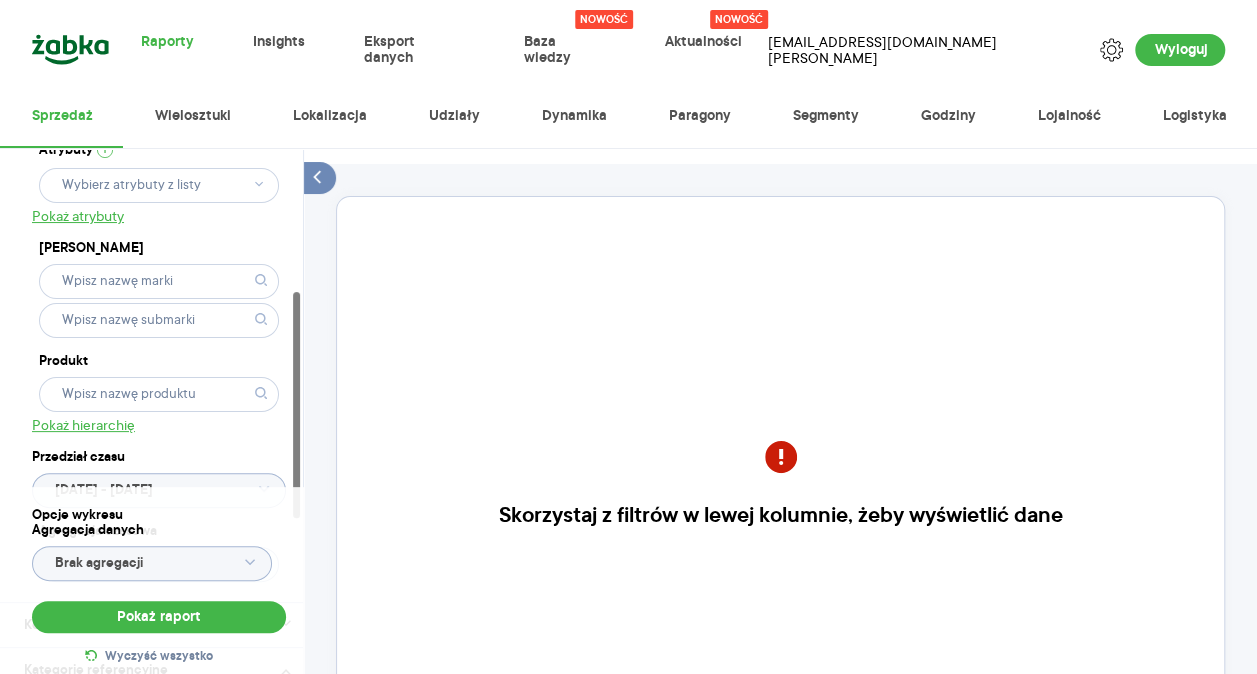scroll, scrollTop: 0, scrollLeft: 0, axis: both 